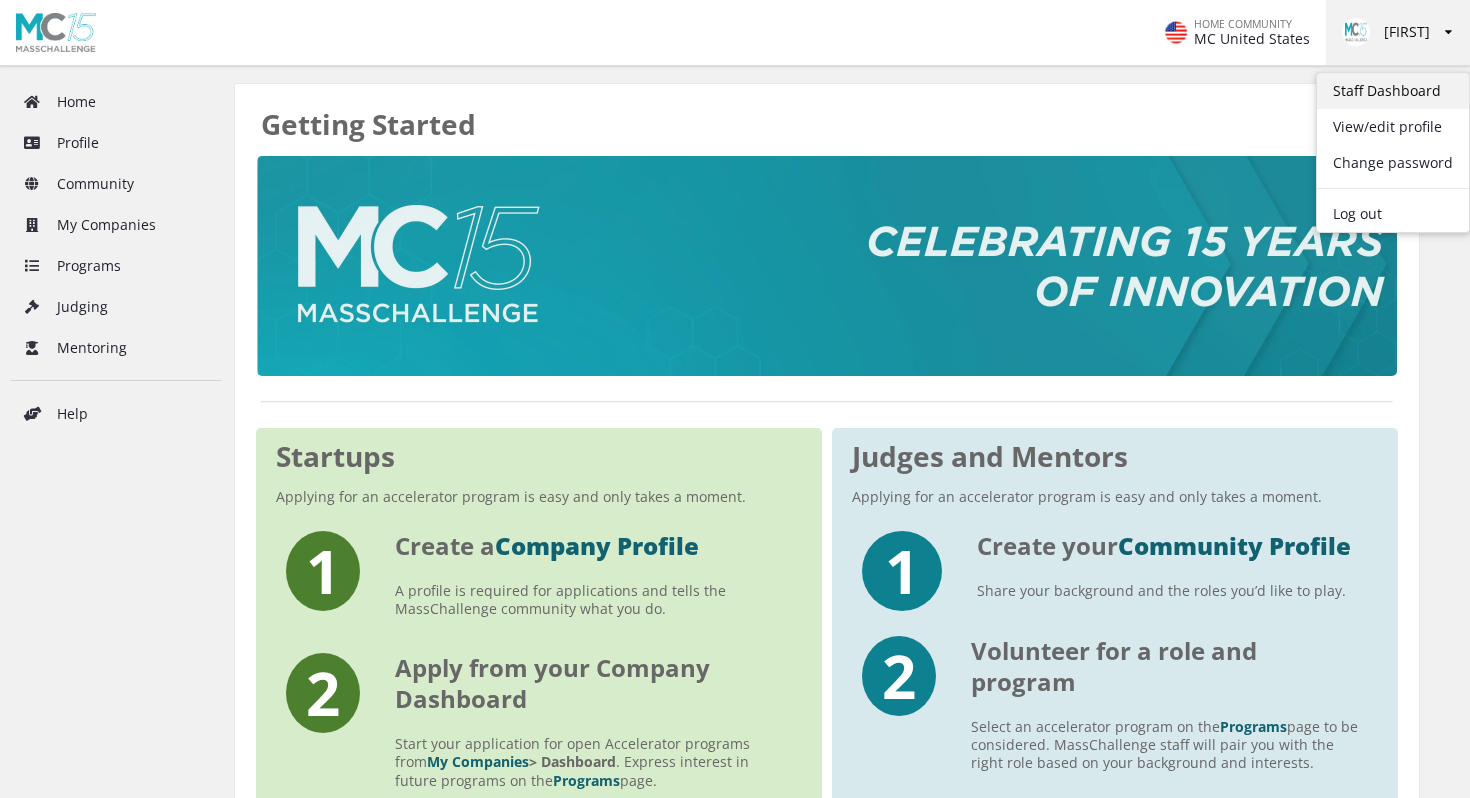 scroll, scrollTop: 0, scrollLeft: 0, axis: both 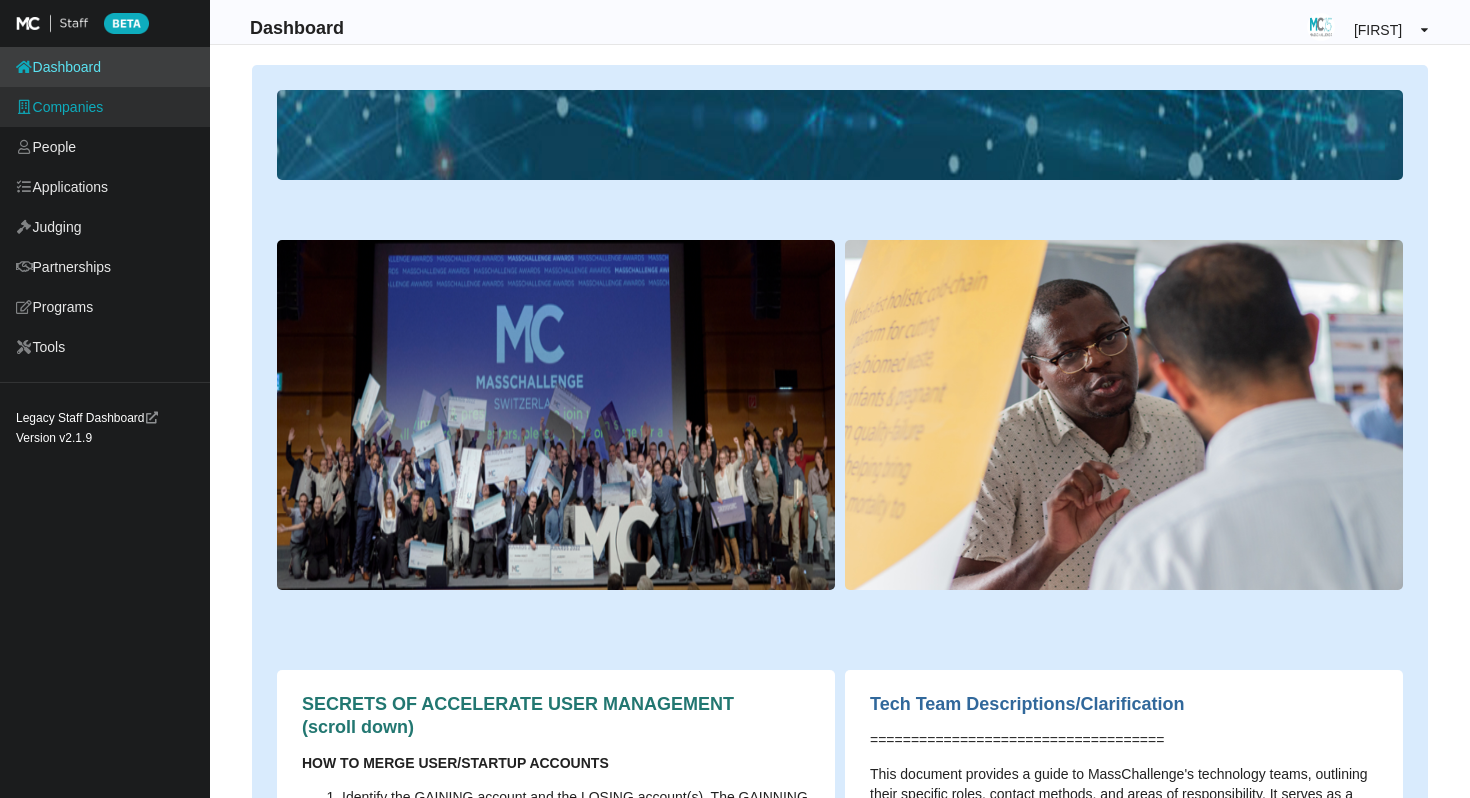 click on "Companies" at bounding box center (105, 107) 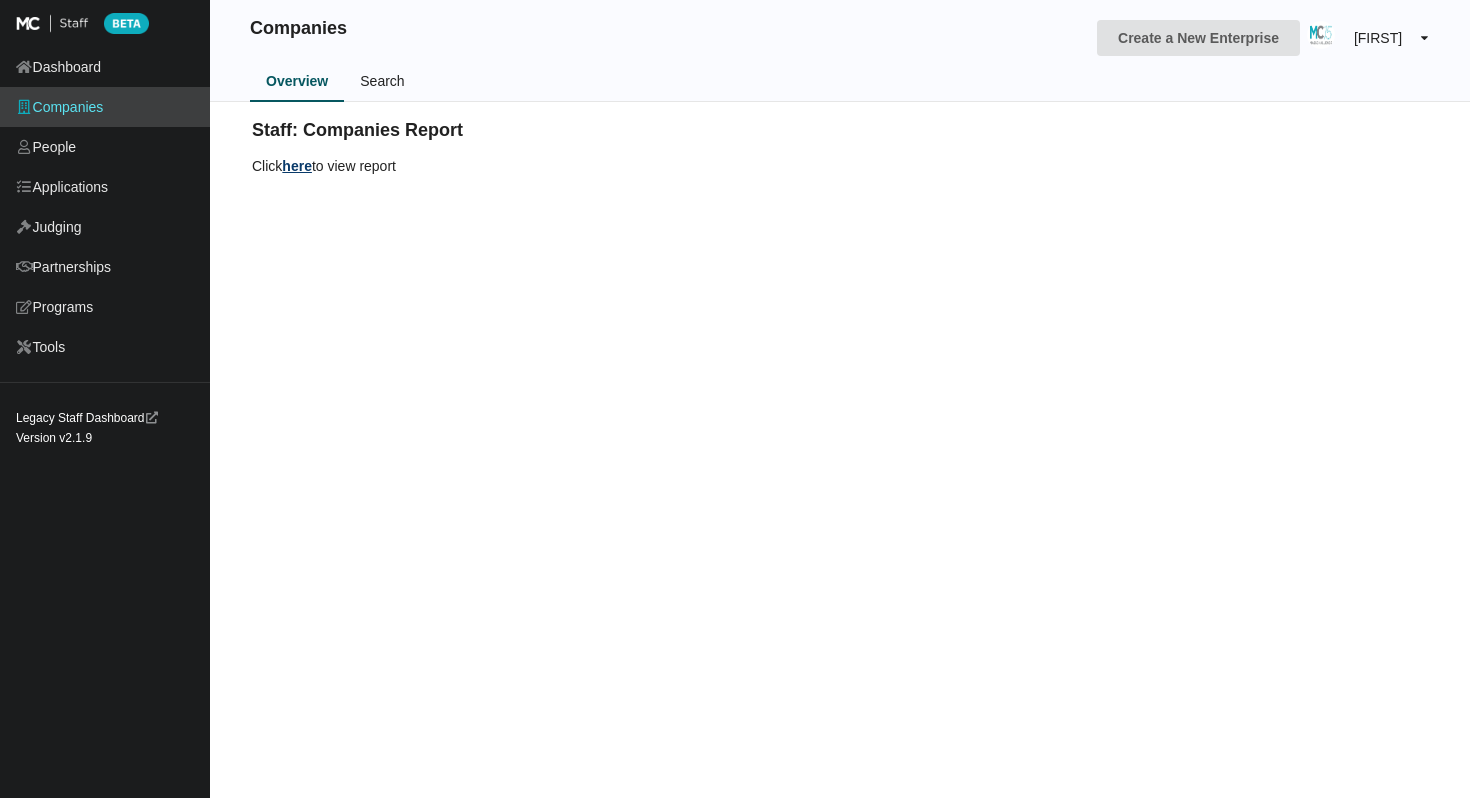 scroll, scrollTop: 0, scrollLeft: 0, axis: both 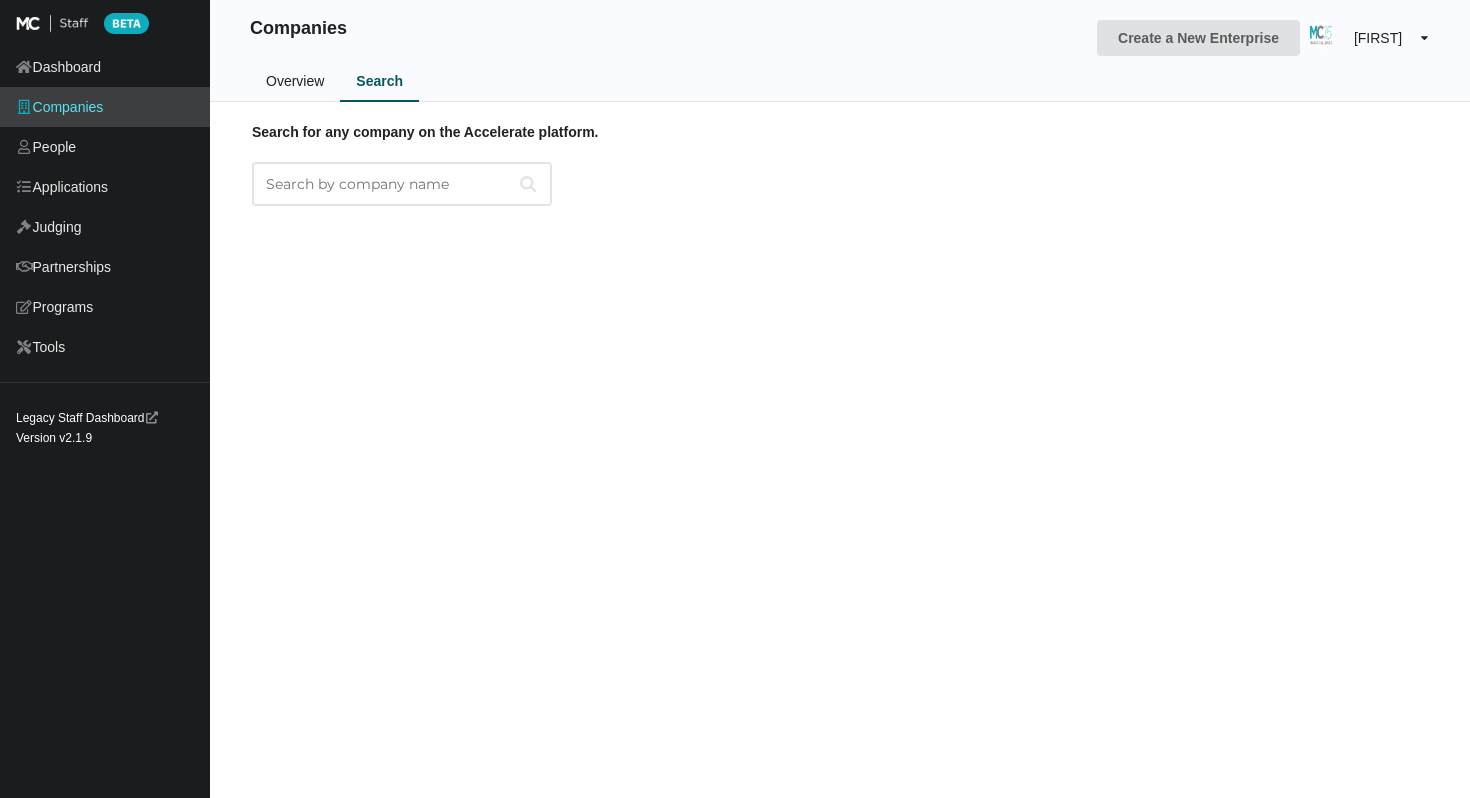 click on "Search for any company on the Accelerate platform." at bounding box center (402, 184) 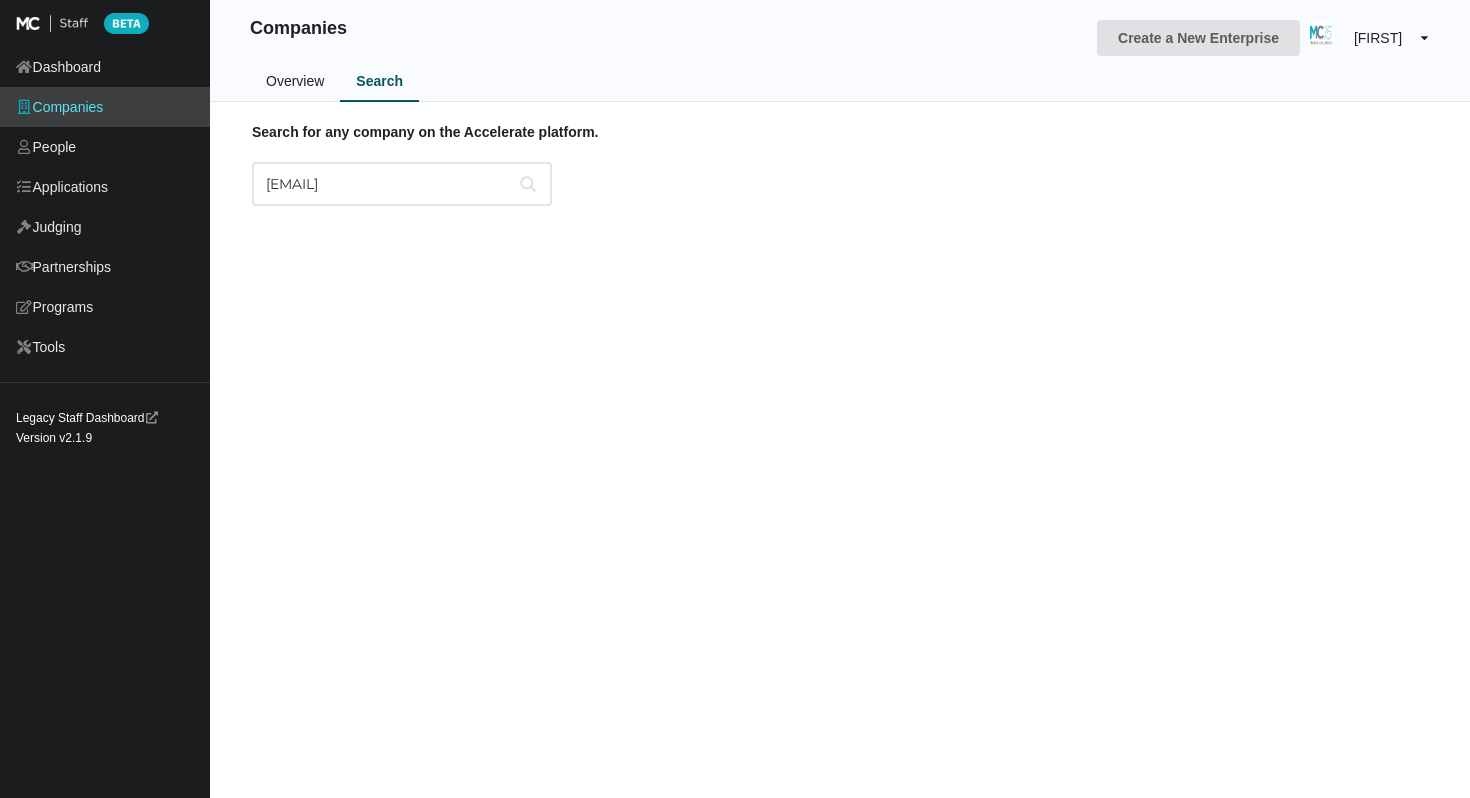 click on "Search for any company on the Accelerate platform.
[EMAIL]" at bounding box center [840, 164] 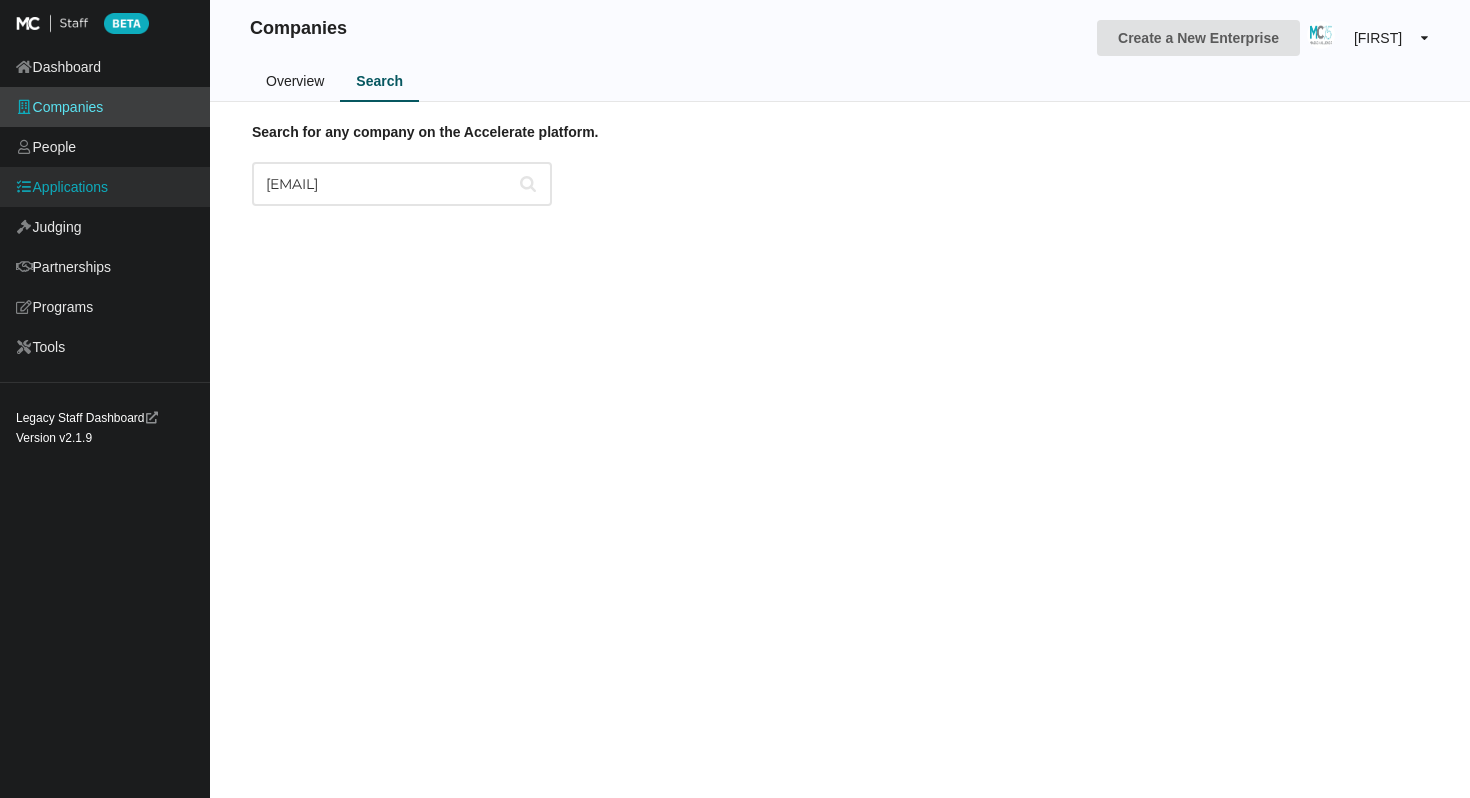 drag, startPoint x: 467, startPoint y: 182, endPoint x: 175, endPoint y: 180, distance: 292.00684 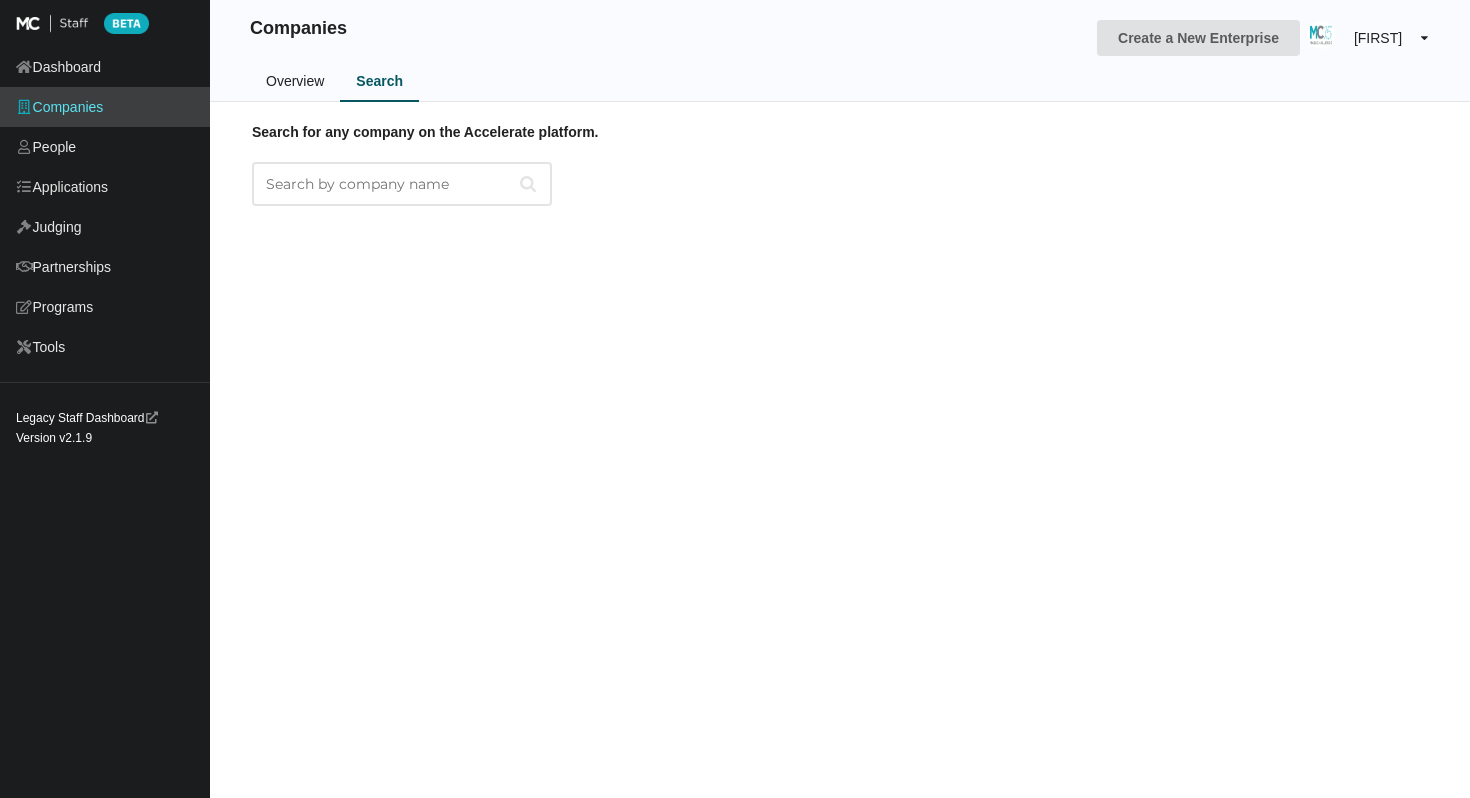 paste on "akshaycanodia@gmail.com" 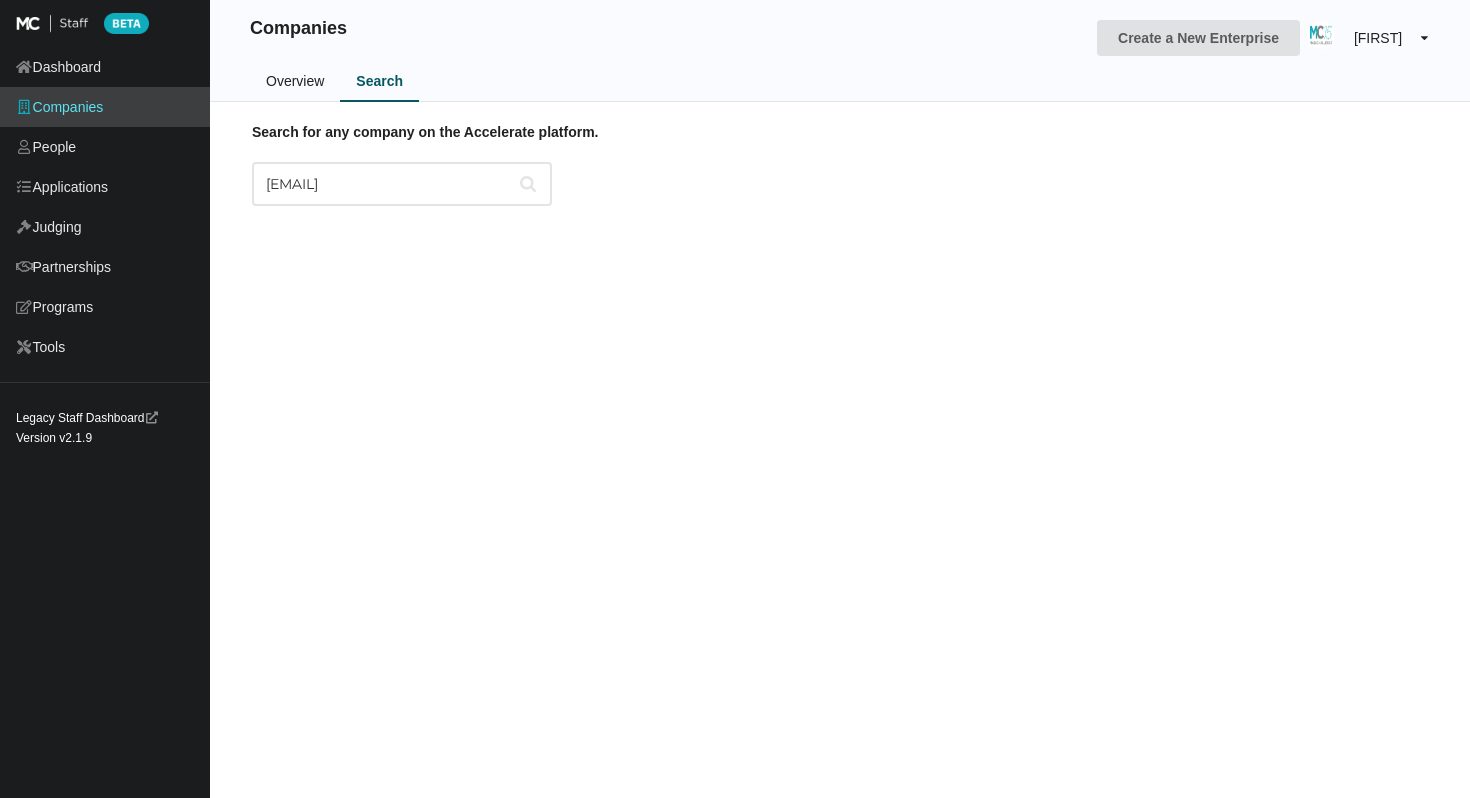 click on "Companies
Create a New Enterprise
Jessica
Profile
Change password
Site Administration
Log out
Overview
Search
Search for any company on the Accelerate platform.
akshaycanodia@gmail.com" at bounding box center (840, 399) 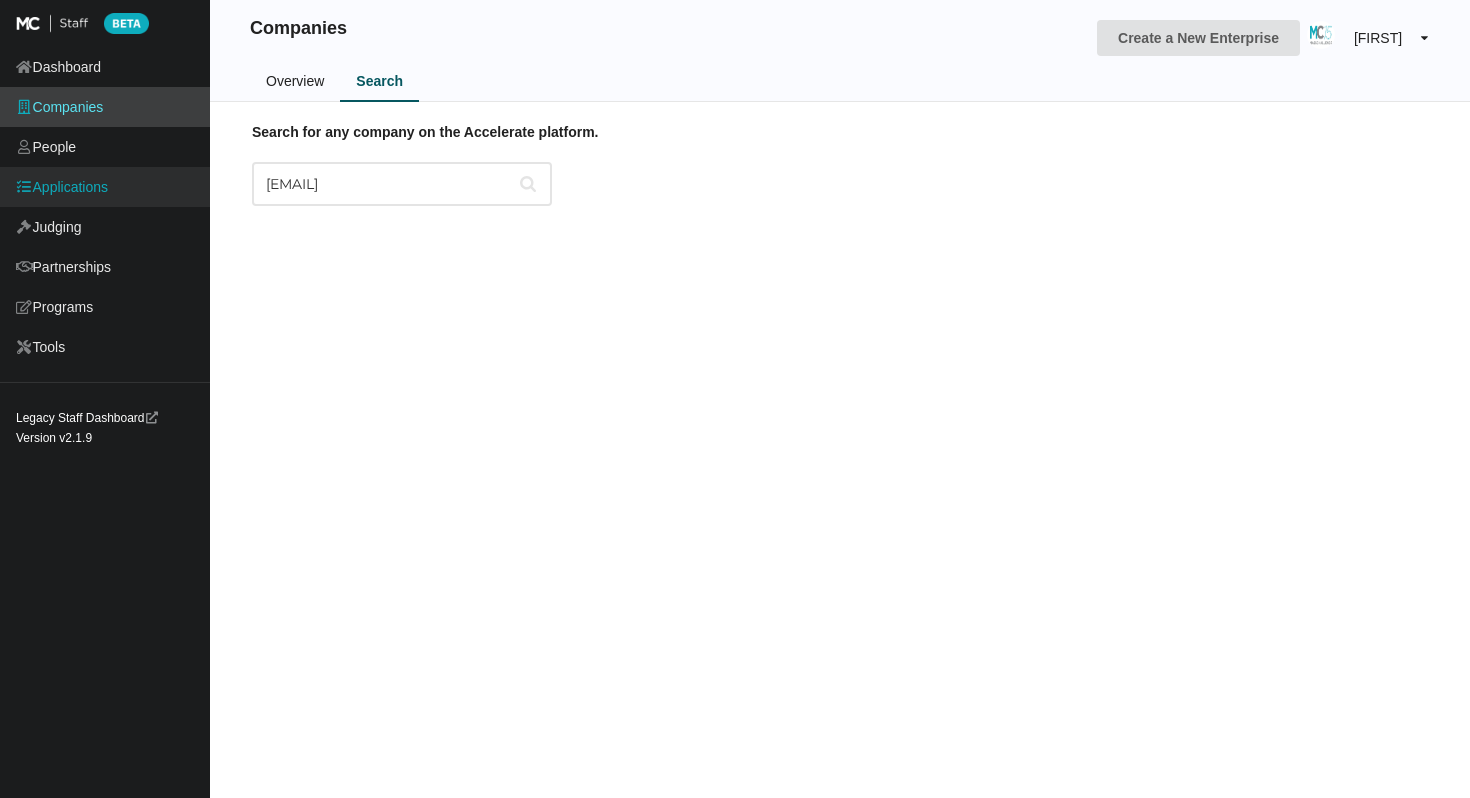 scroll, scrollTop: 0, scrollLeft: 0, axis: both 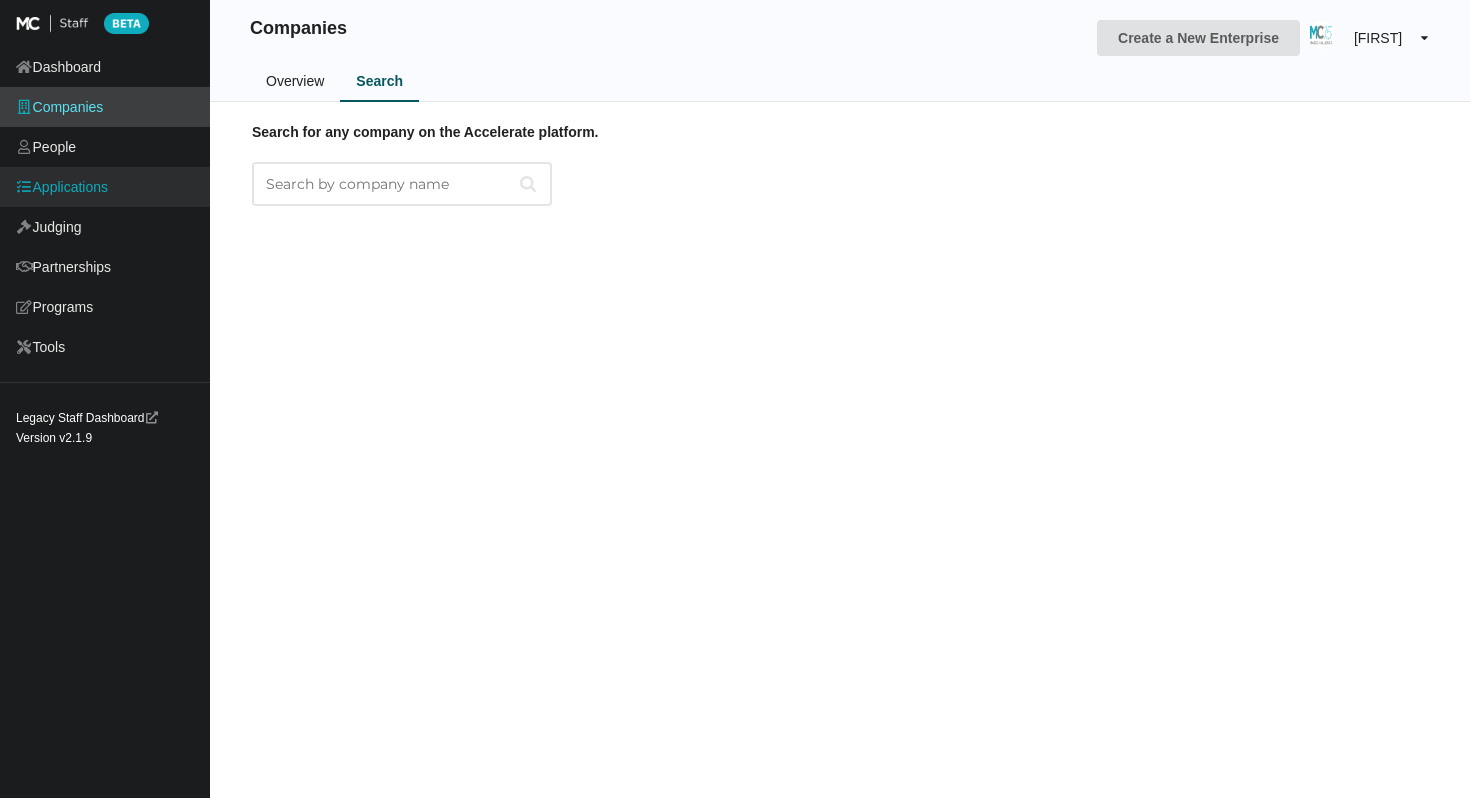 paste on "Akshay Mittal" 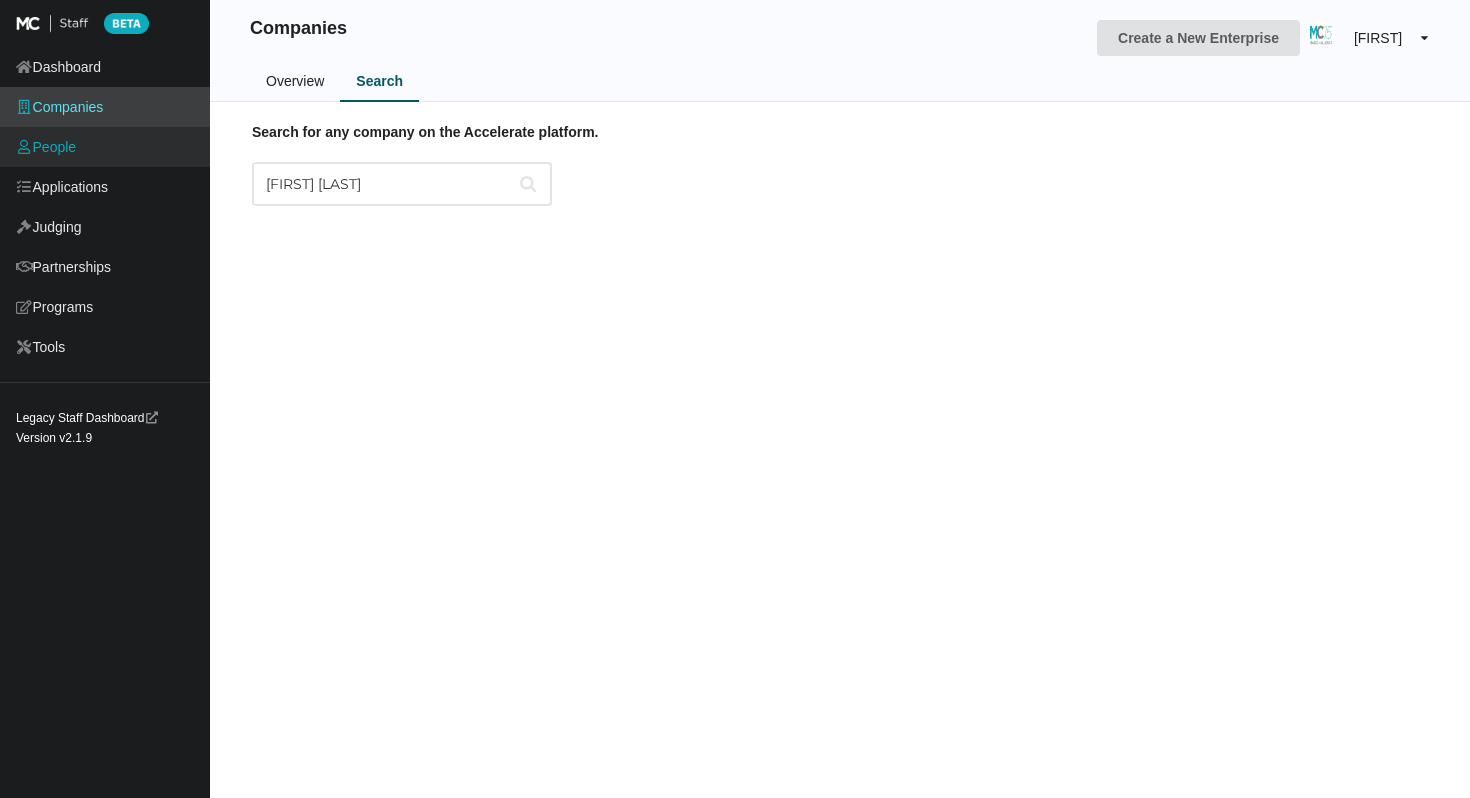 type on "Akshay Mittal" 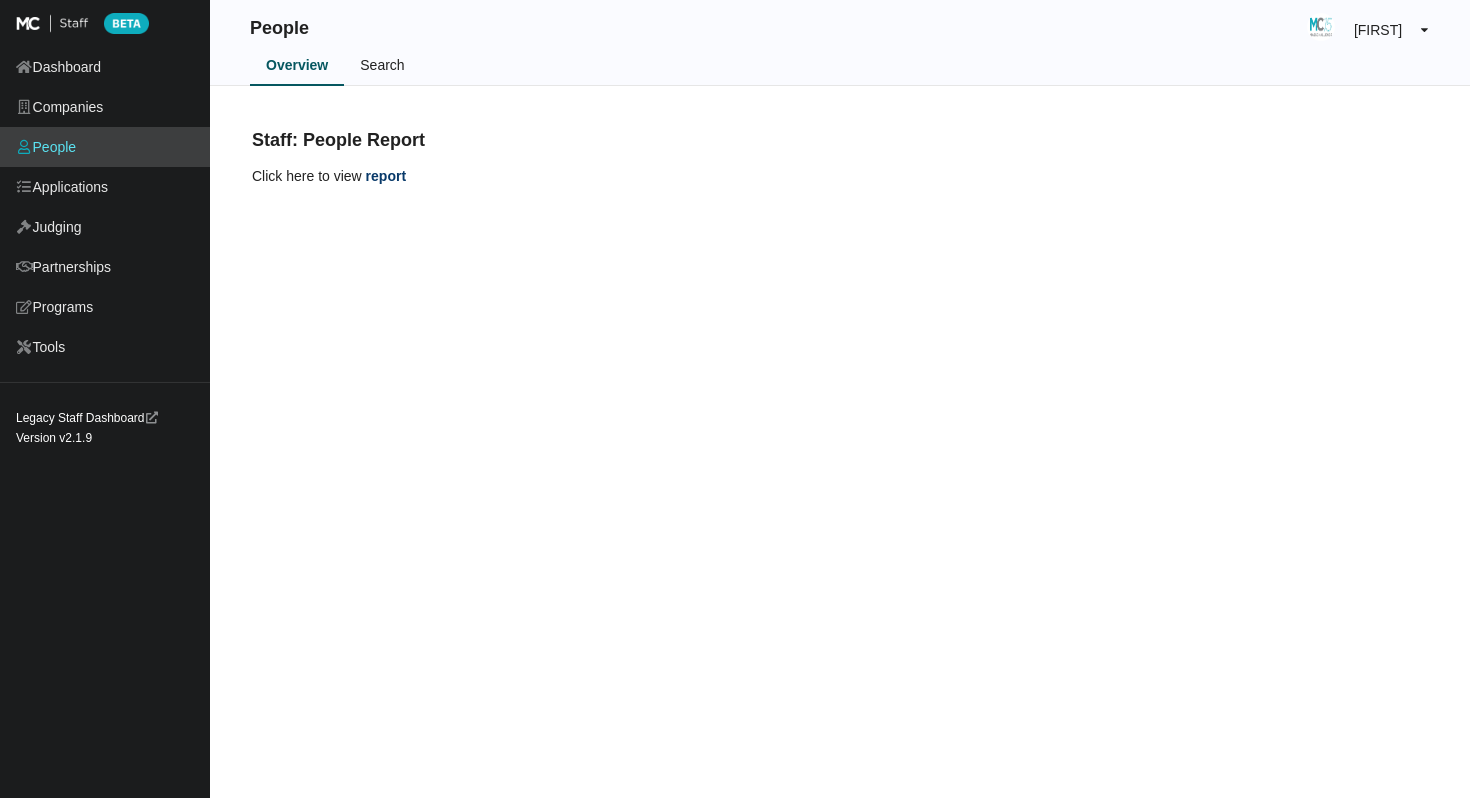 scroll, scrollTop: 0, scrollLeft: 0, axis: both 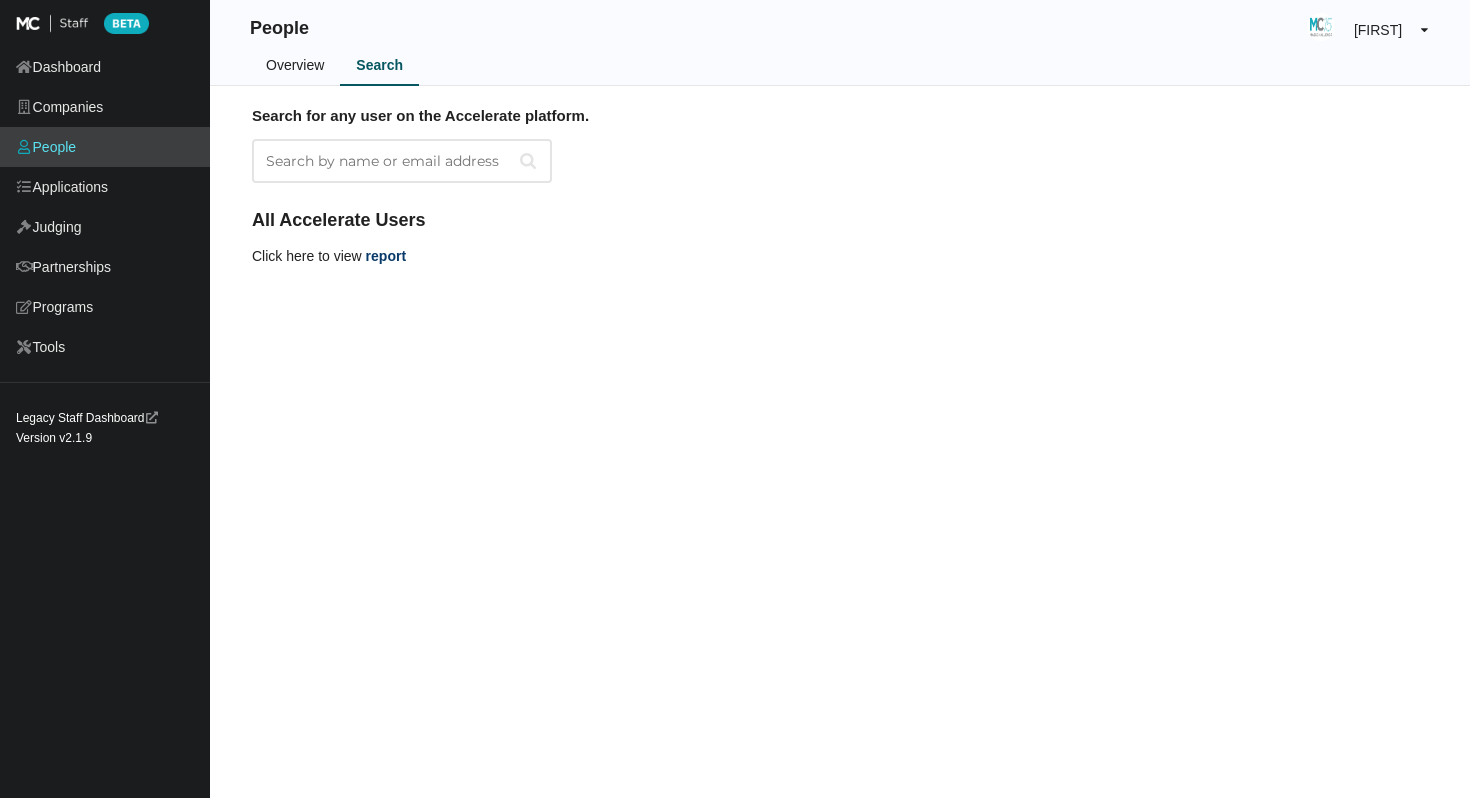 click on "Search by name or email address" at bounding box center (402, 161) 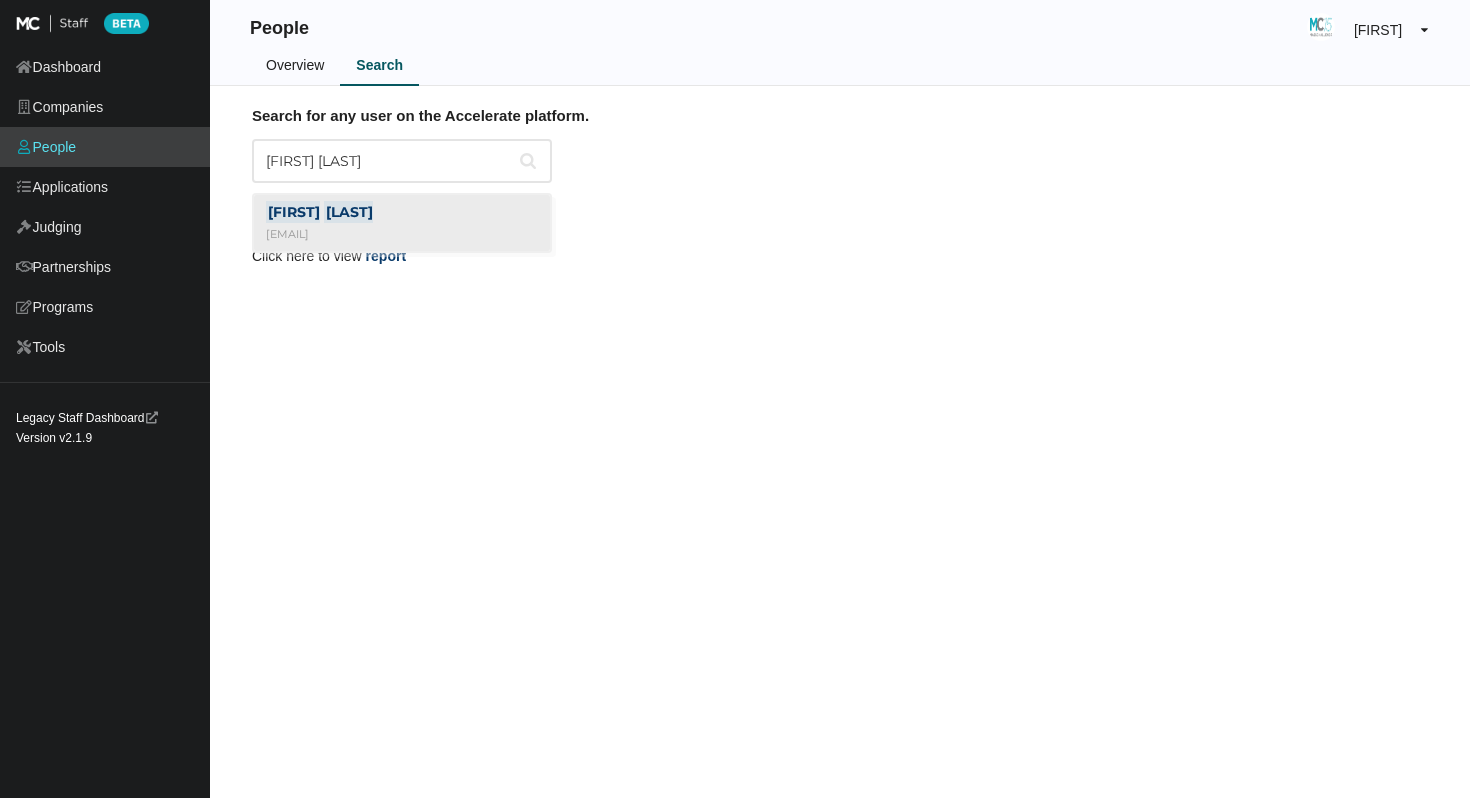 click on "[LAST]" at bounding box center [348, 212] 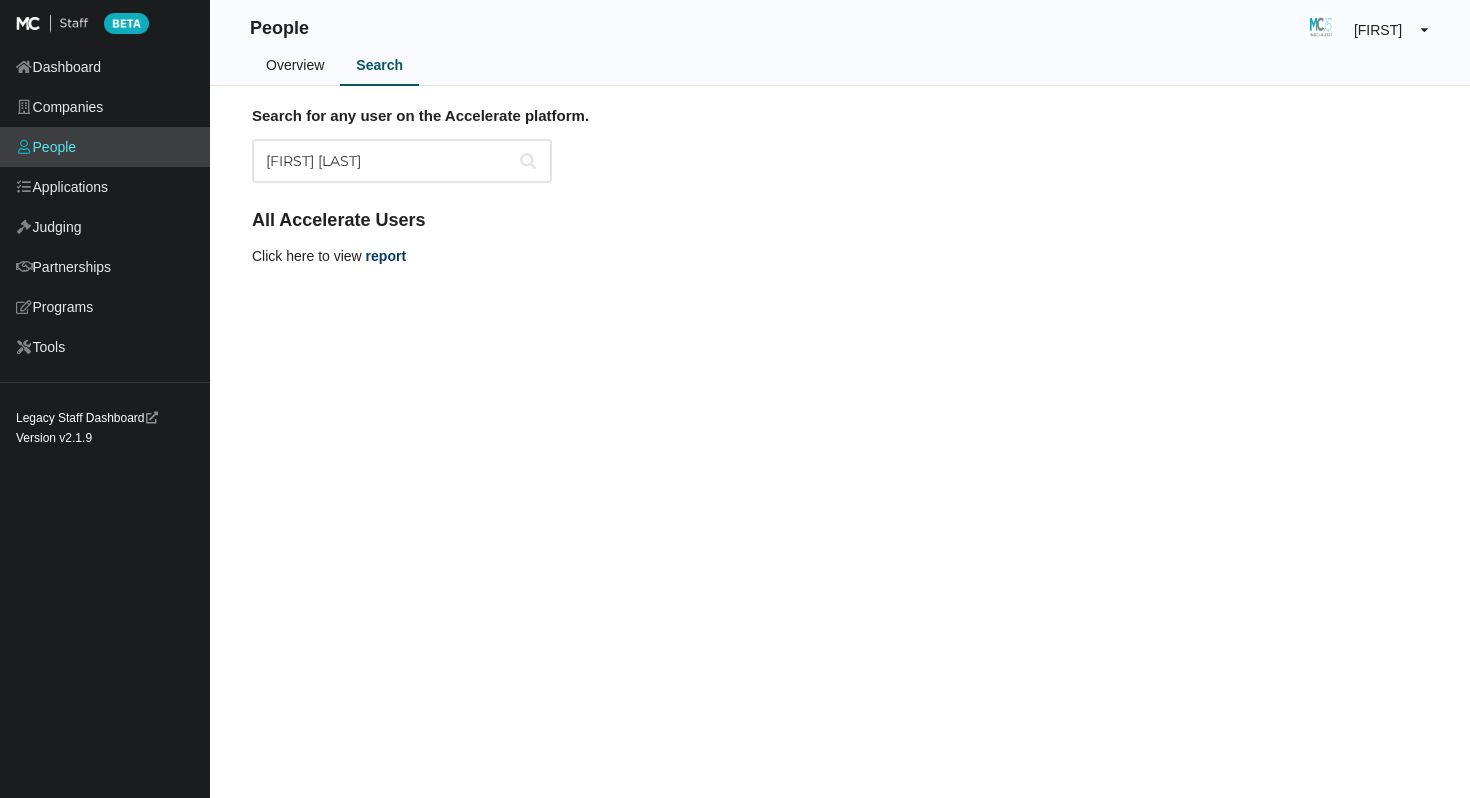 type on "[FIRST] [LAST]" 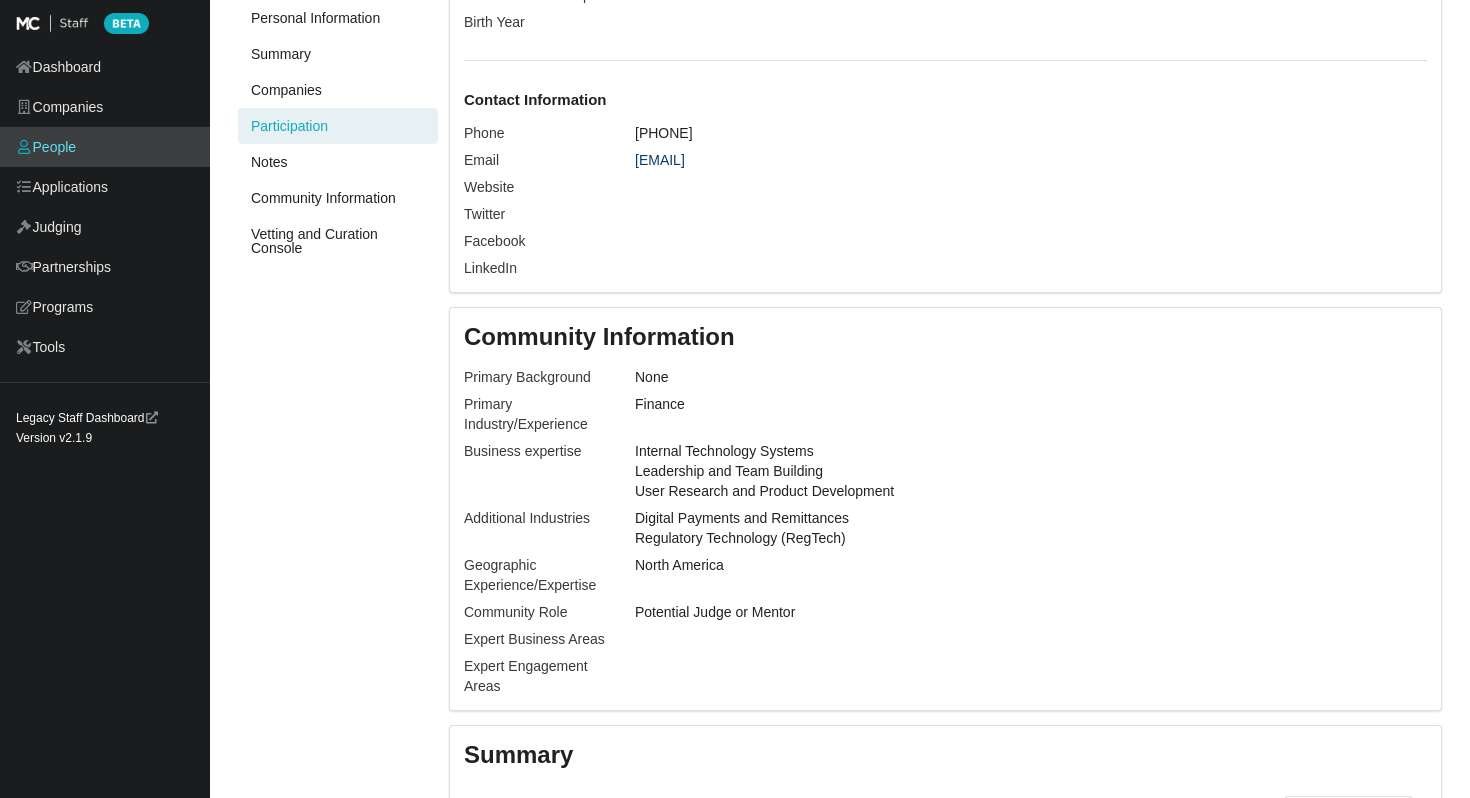 scroll, scrollTop: 0, scrollLeft: 0, axis: both 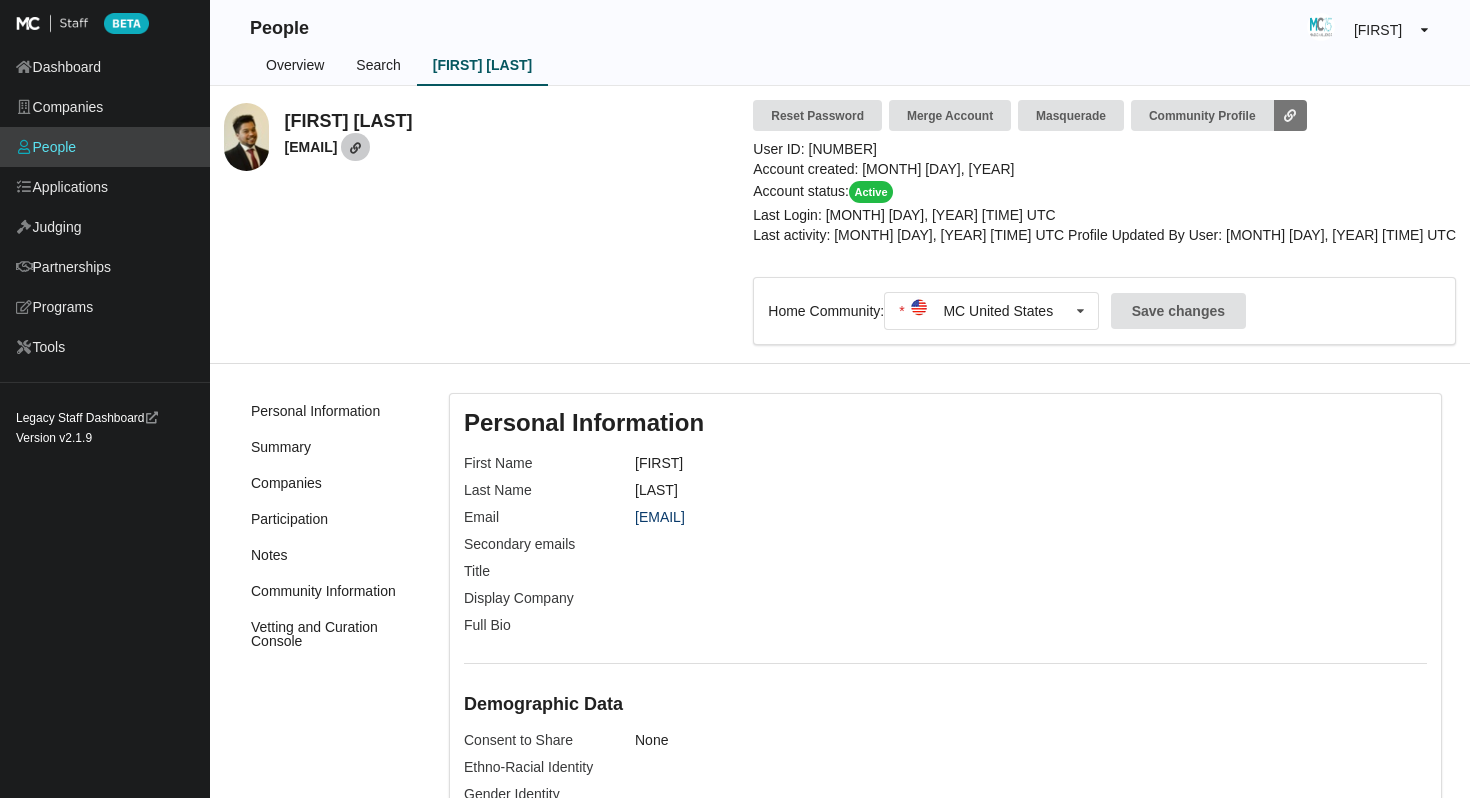 click at bounding box center (355, 147) 